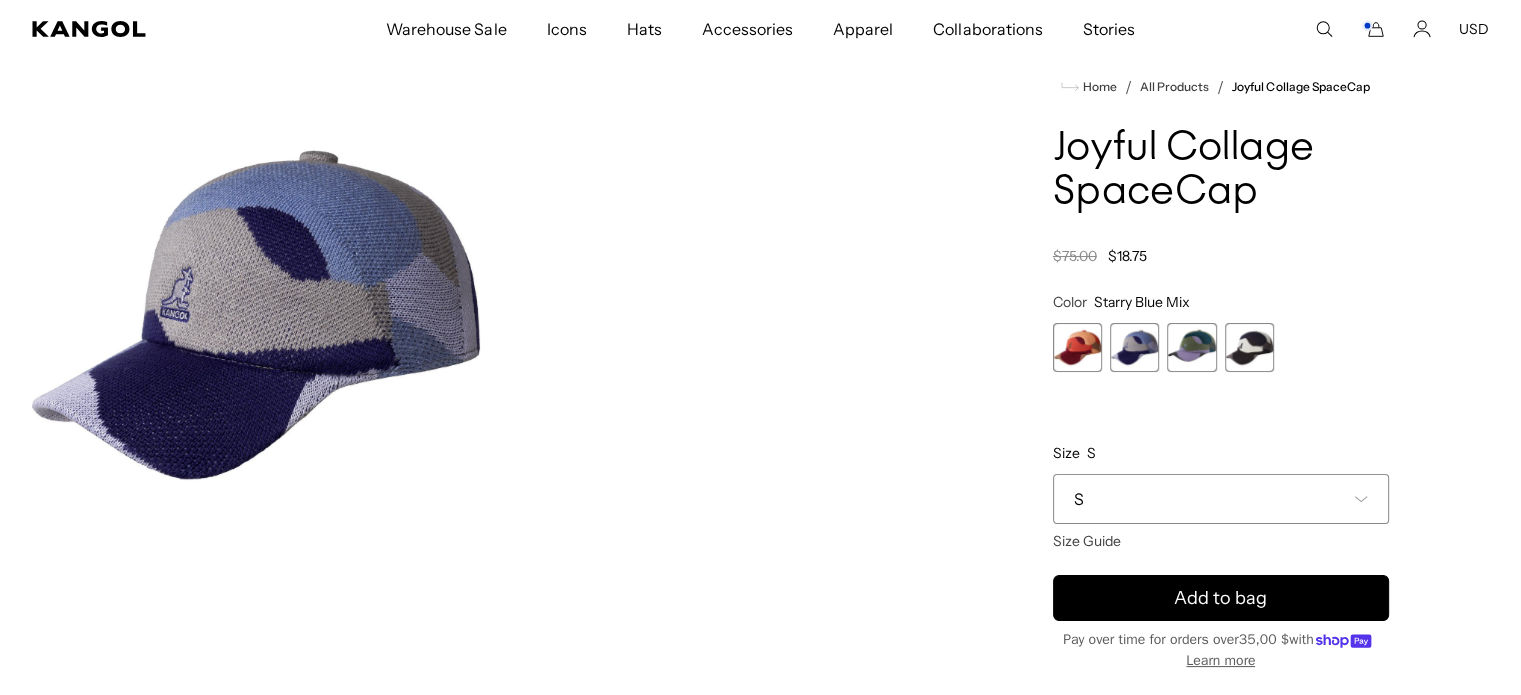 scroll, scrollTop: 0, scrollLeft: 0, axis: both 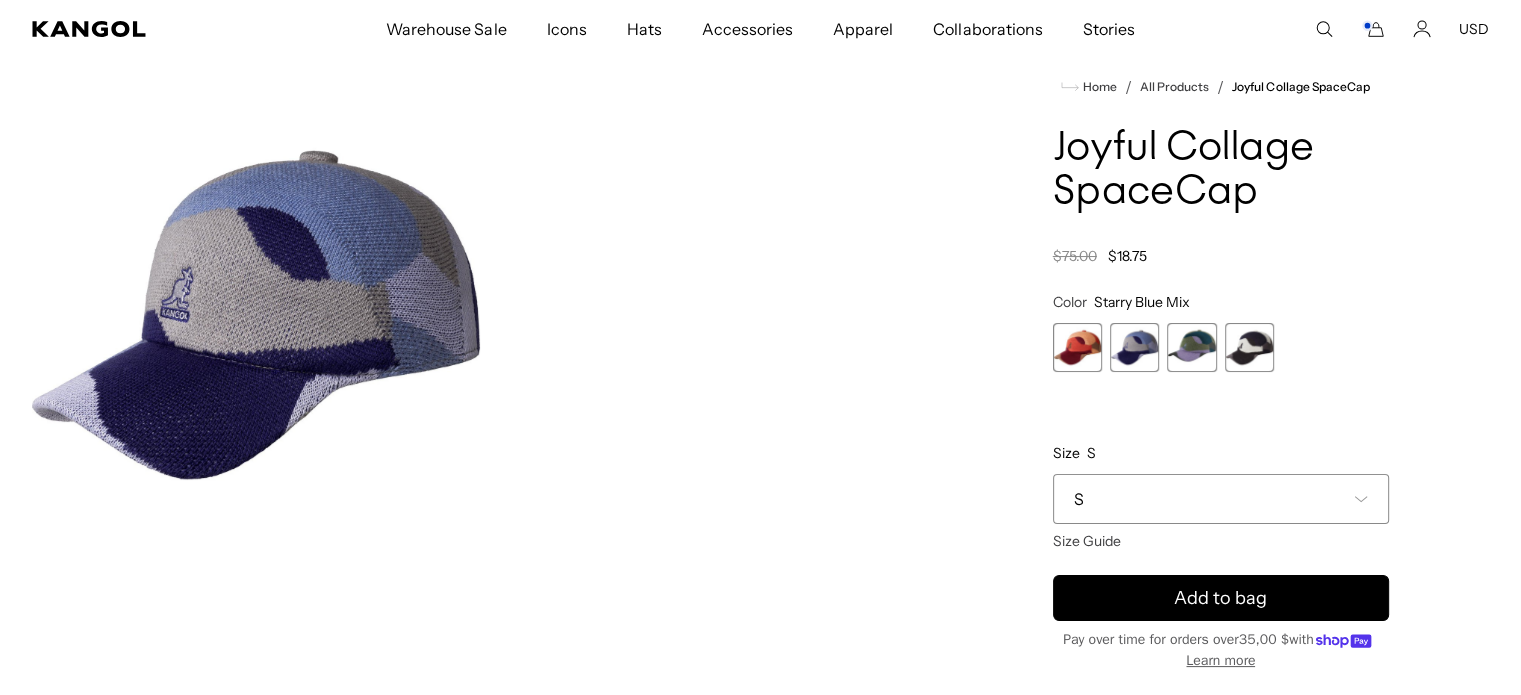 click 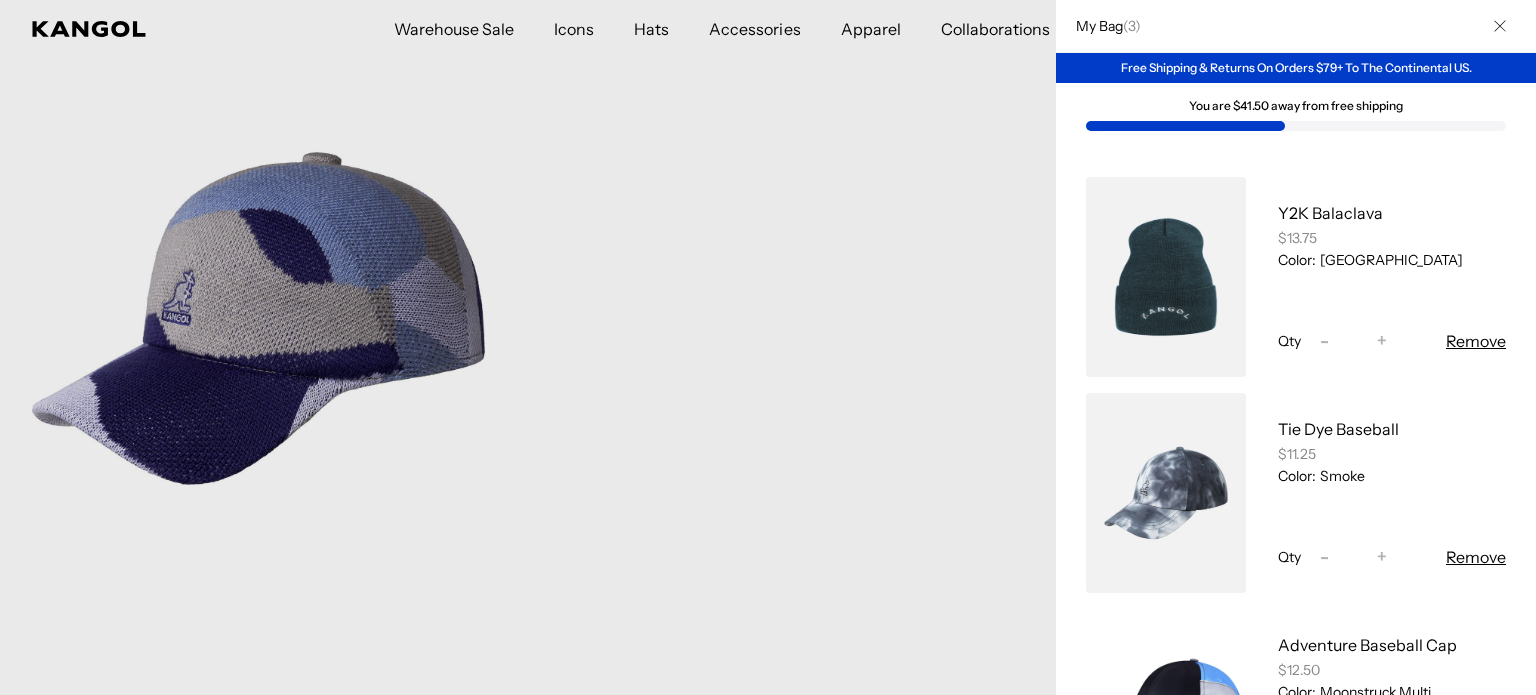 scroll, scrollTop: 0, scrollLeft: 0, axis: both 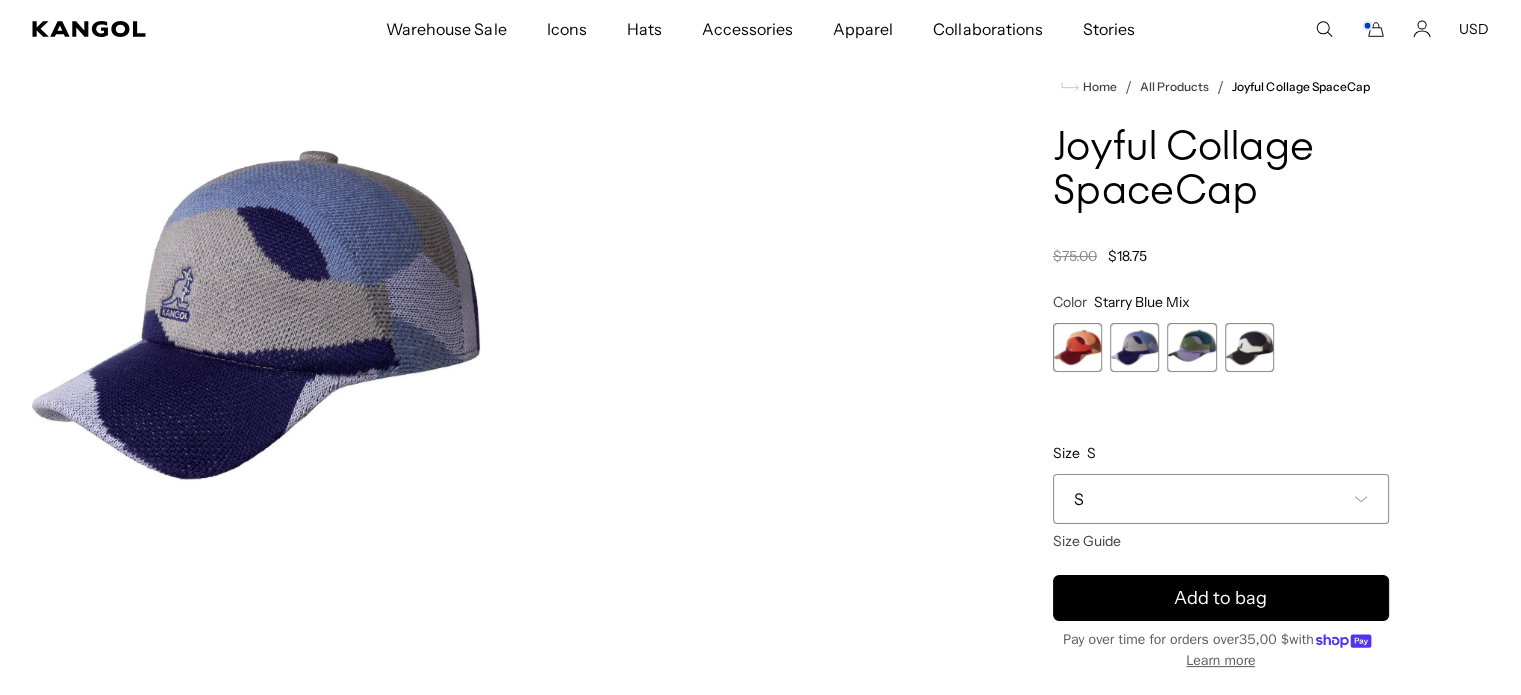 click 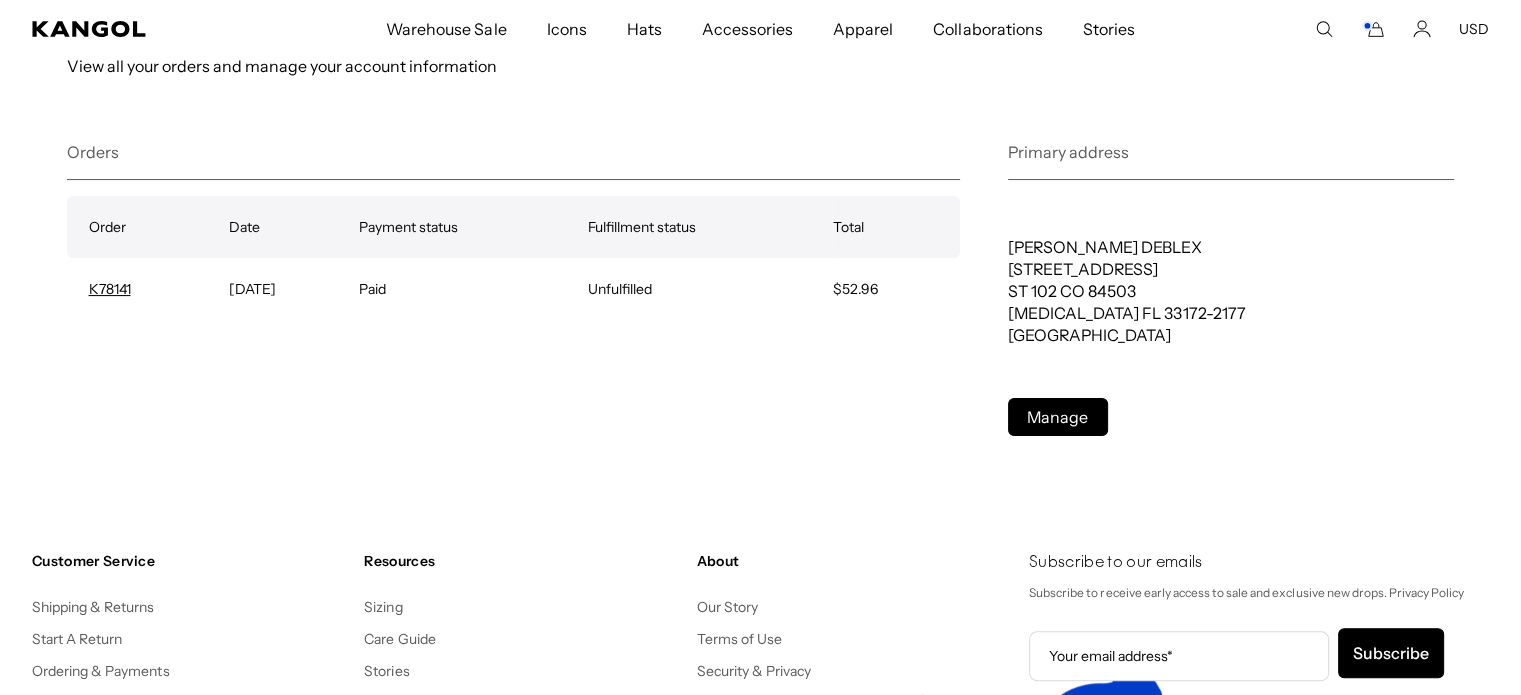 scroll, scrollTop: 332, scrollLeft: 0, axis: vertical 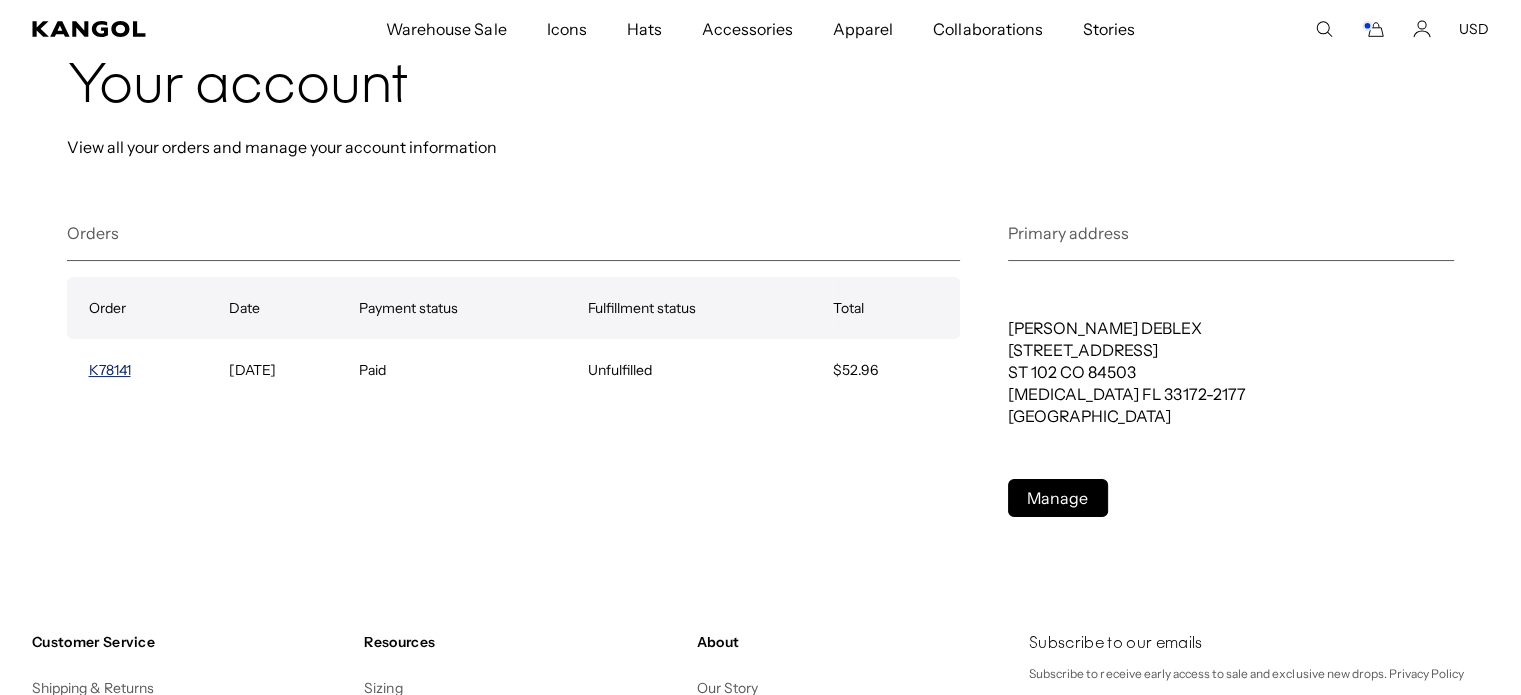 click on "K78141" at bounding box center [110, 370] 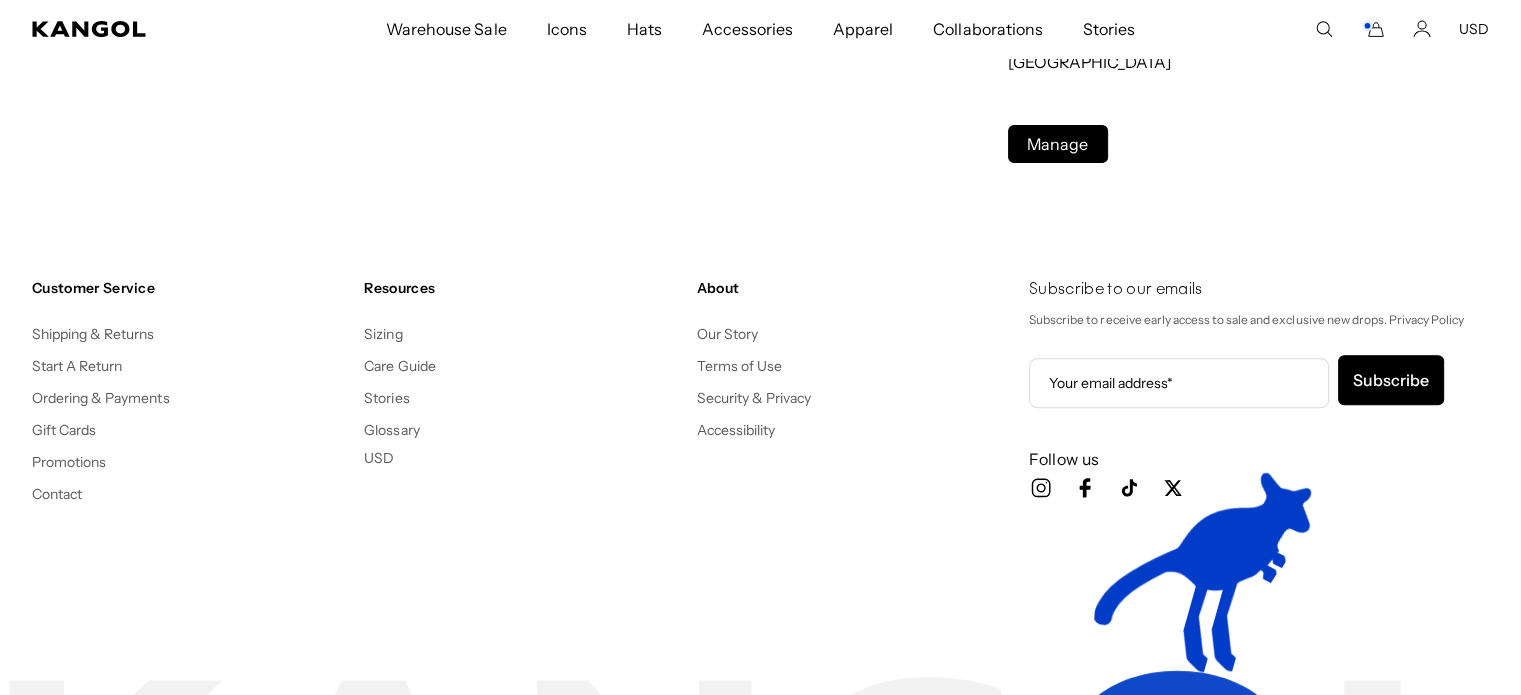 scroll, scrollTop: 606, scrollLeft: 0, axis: vertical 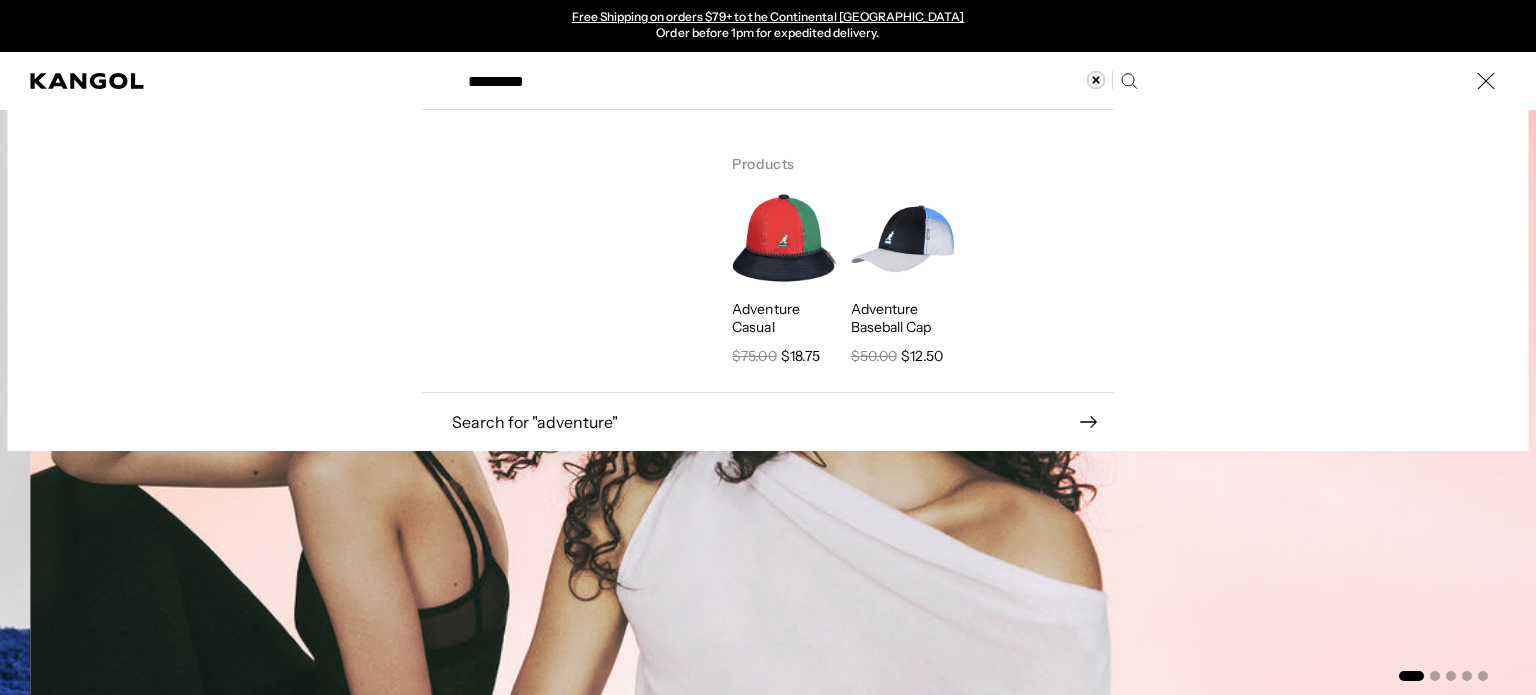 type on "*********" 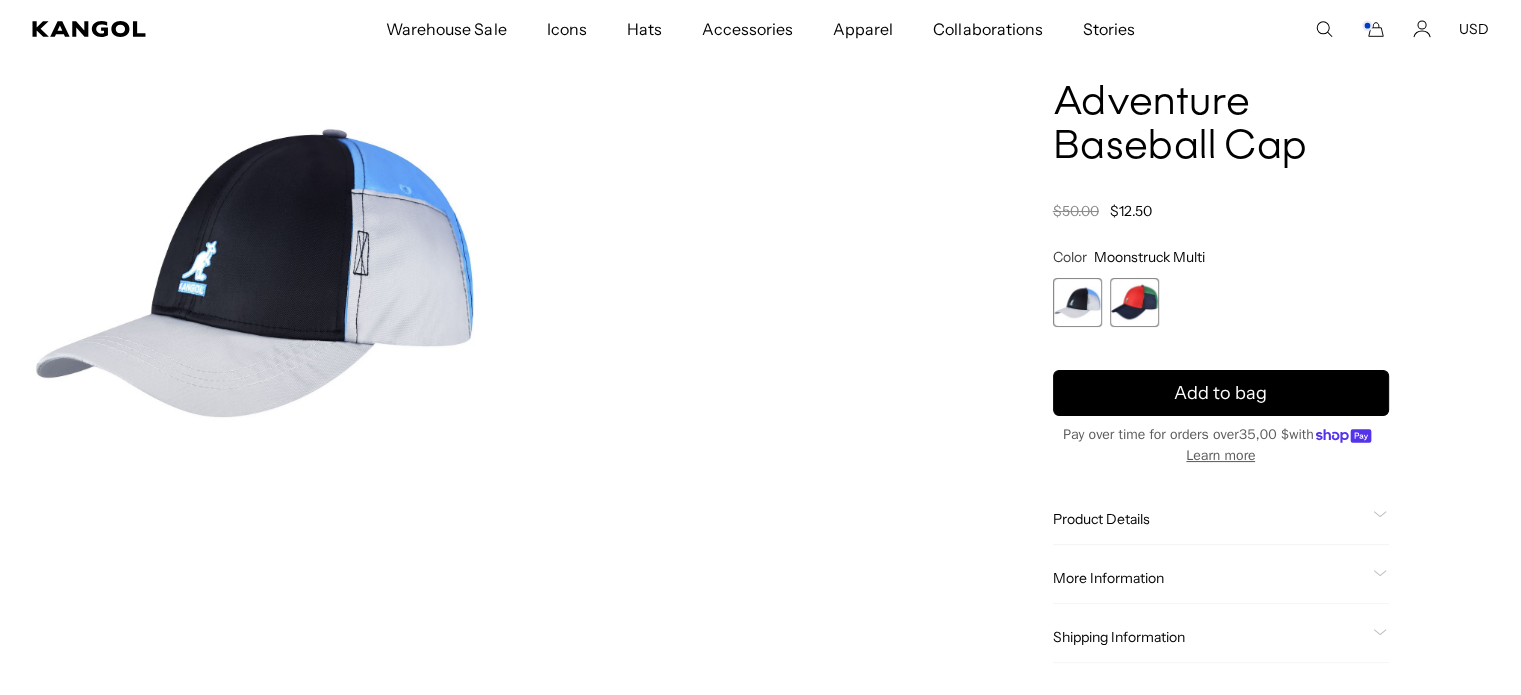 scroll, scrollTop: 236, scrollLeft: 0, axis: vertical 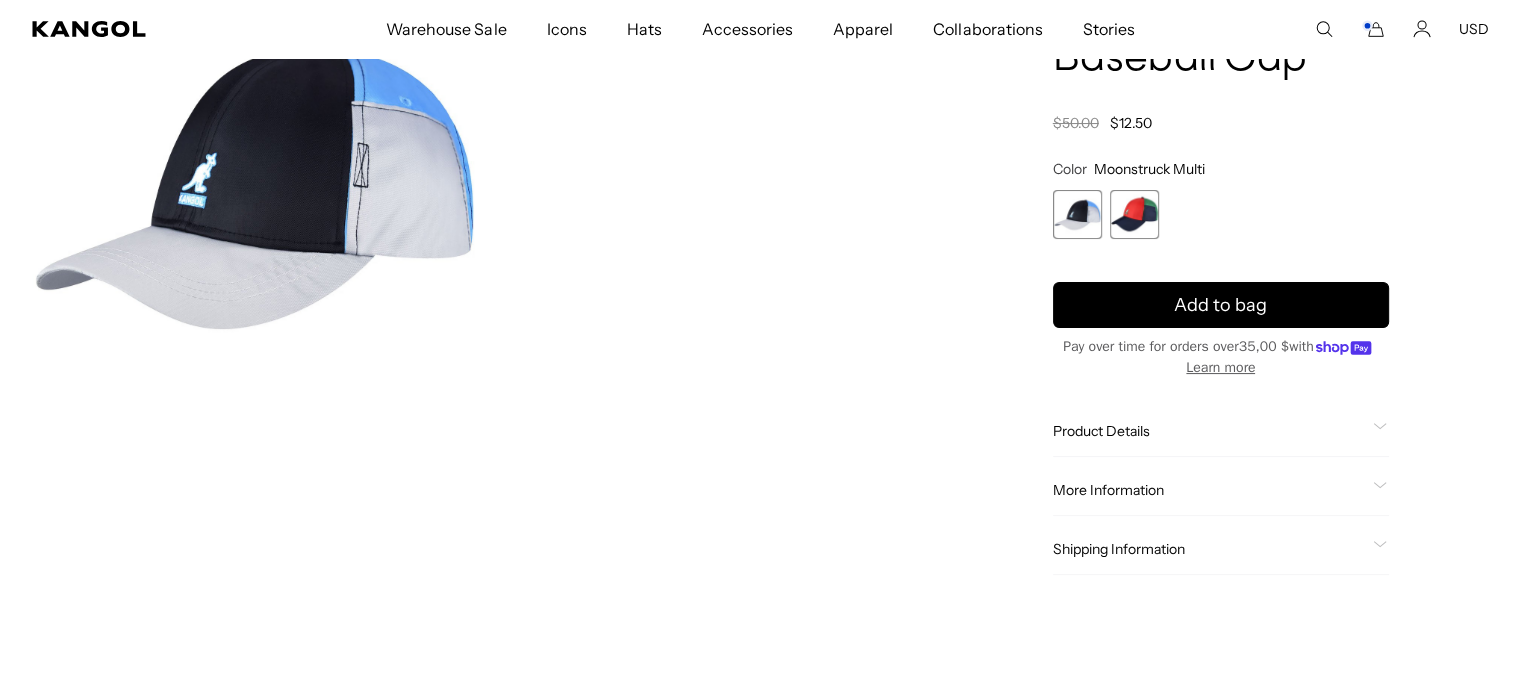 click on "Product Details
The Adventure Baseball Cap takes a classic baseball shape and makes it next level for the adventurous and stylish. We used a water repellent fabric to create a color-blocked hat, with a built in Velcro pocket at the side of the head for stashing your small items. A color-blocked buckle adjuster at the back will ensure the perfect fit, and the Kangol Kangaroo on the front makes it official." 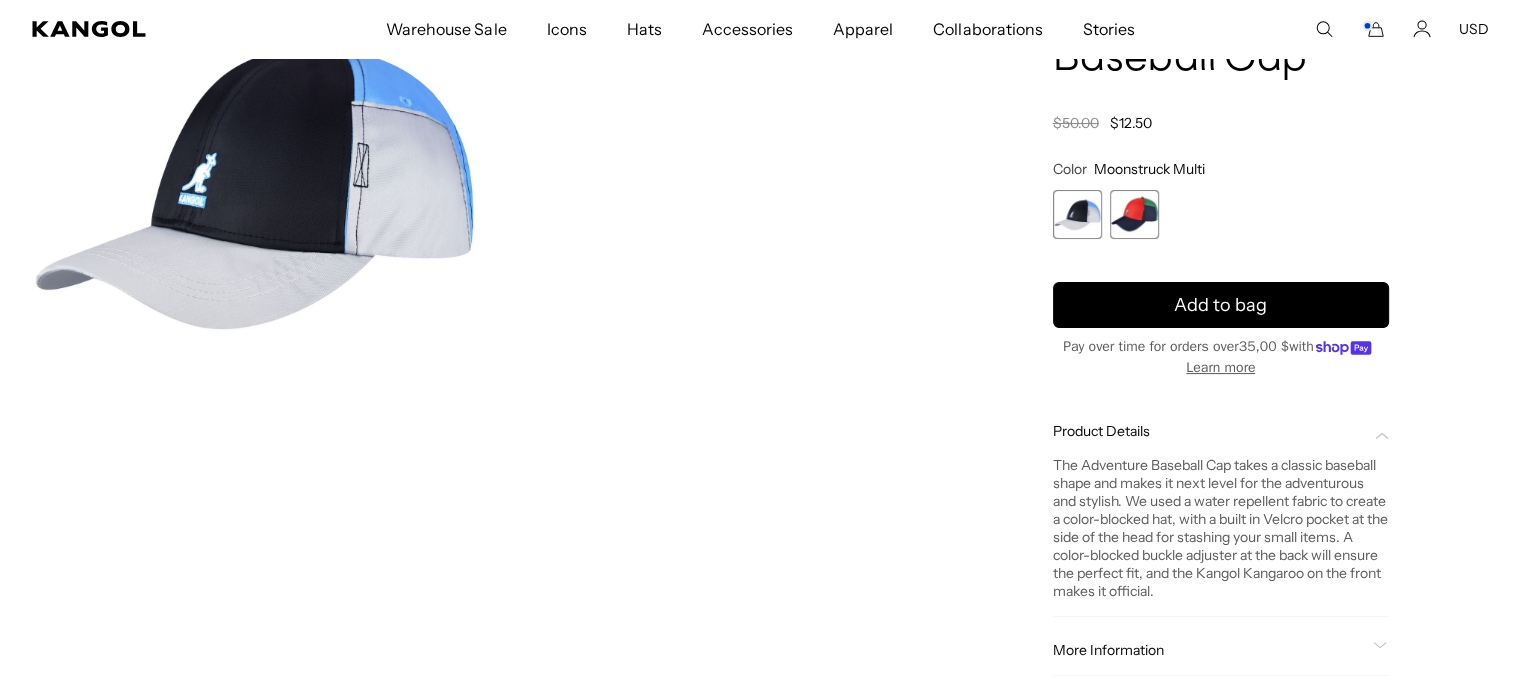 scroll, scrollTop: 0, scrollLeft: 0, axis: both 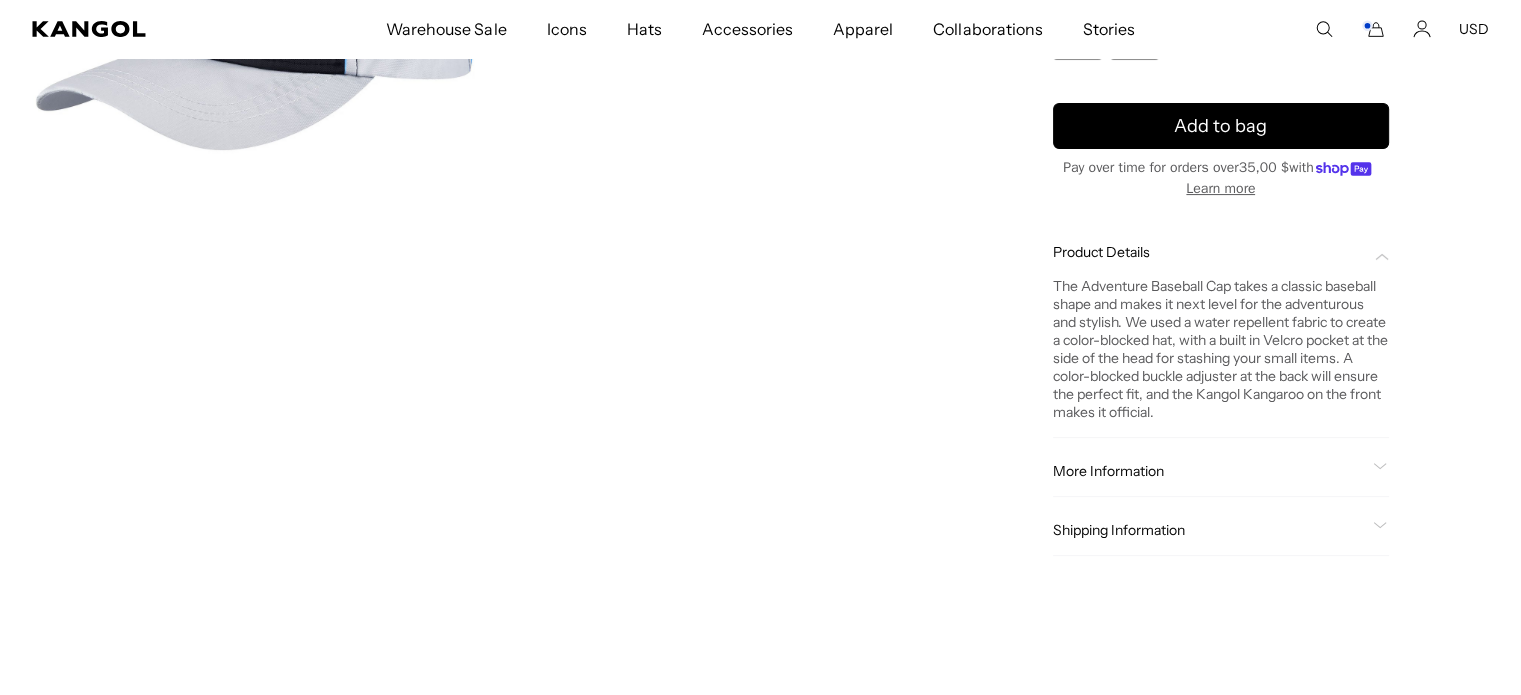 click on "More Information
Style ID
K5371
Shape
Baseball Cap
Fabrication
Polyester
Material
50% Polyester, 50% Polyvinyl Chloride
Brim
2 3/4" Peak
USA Made or Imported
Imported" 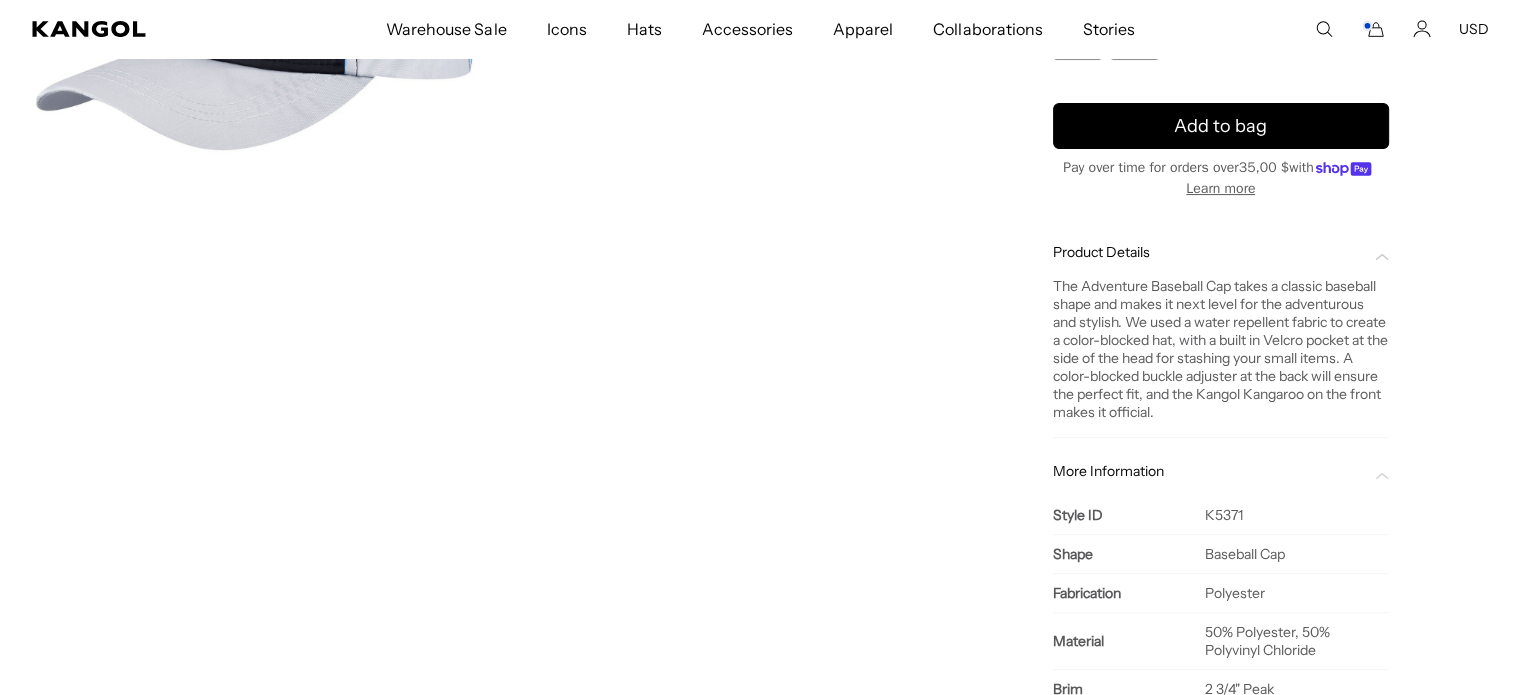 scroll, scrollTop: 0, scrollLeft: 412, axis: horizontal 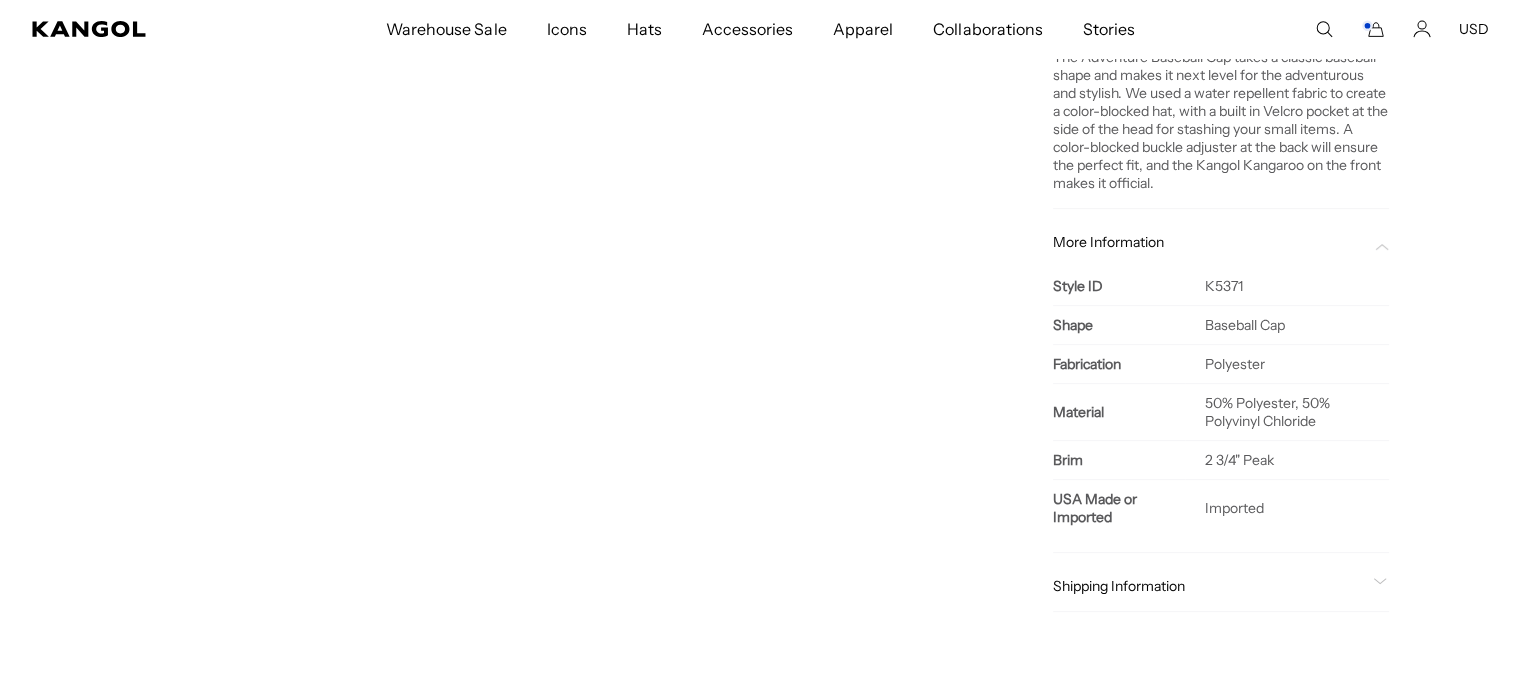 click on "Shipping Information" 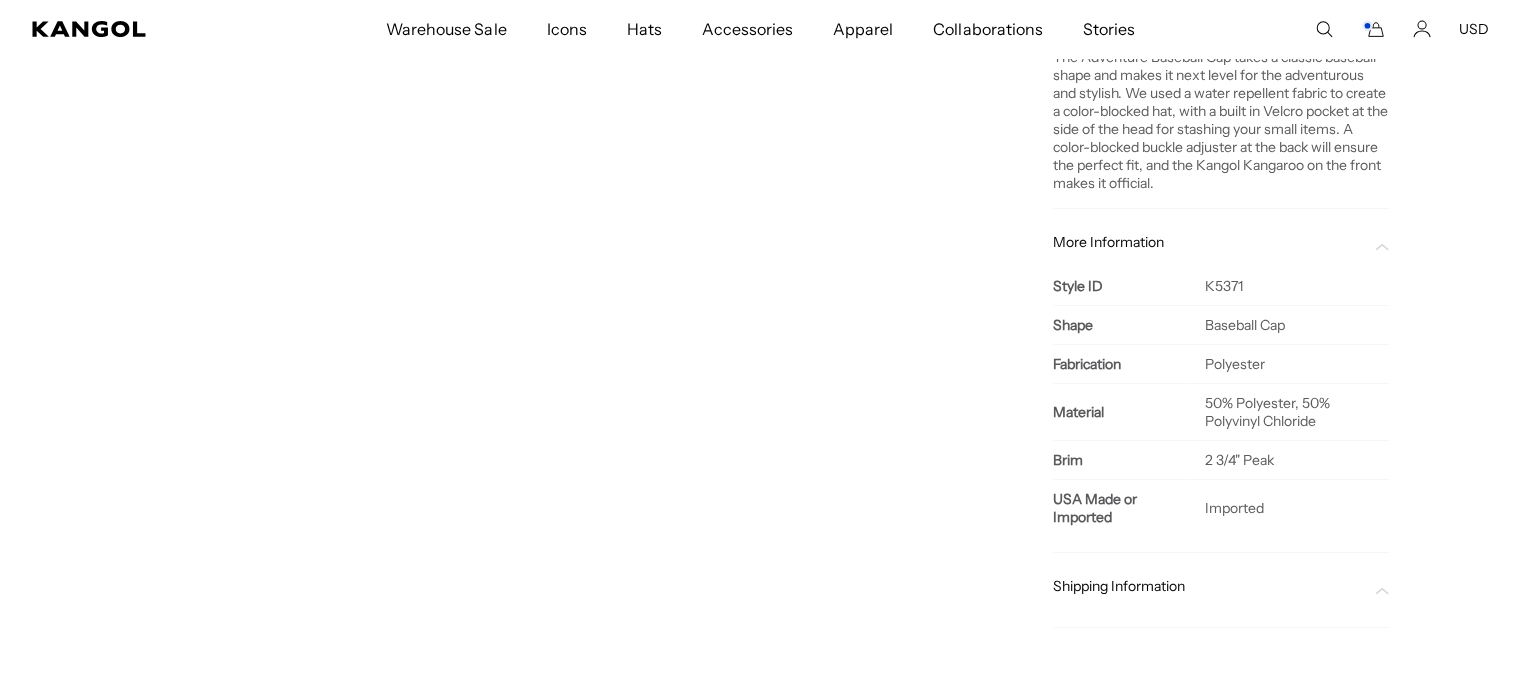 scroll, scrollTop: 0, scrollLeft: 0, axis: both 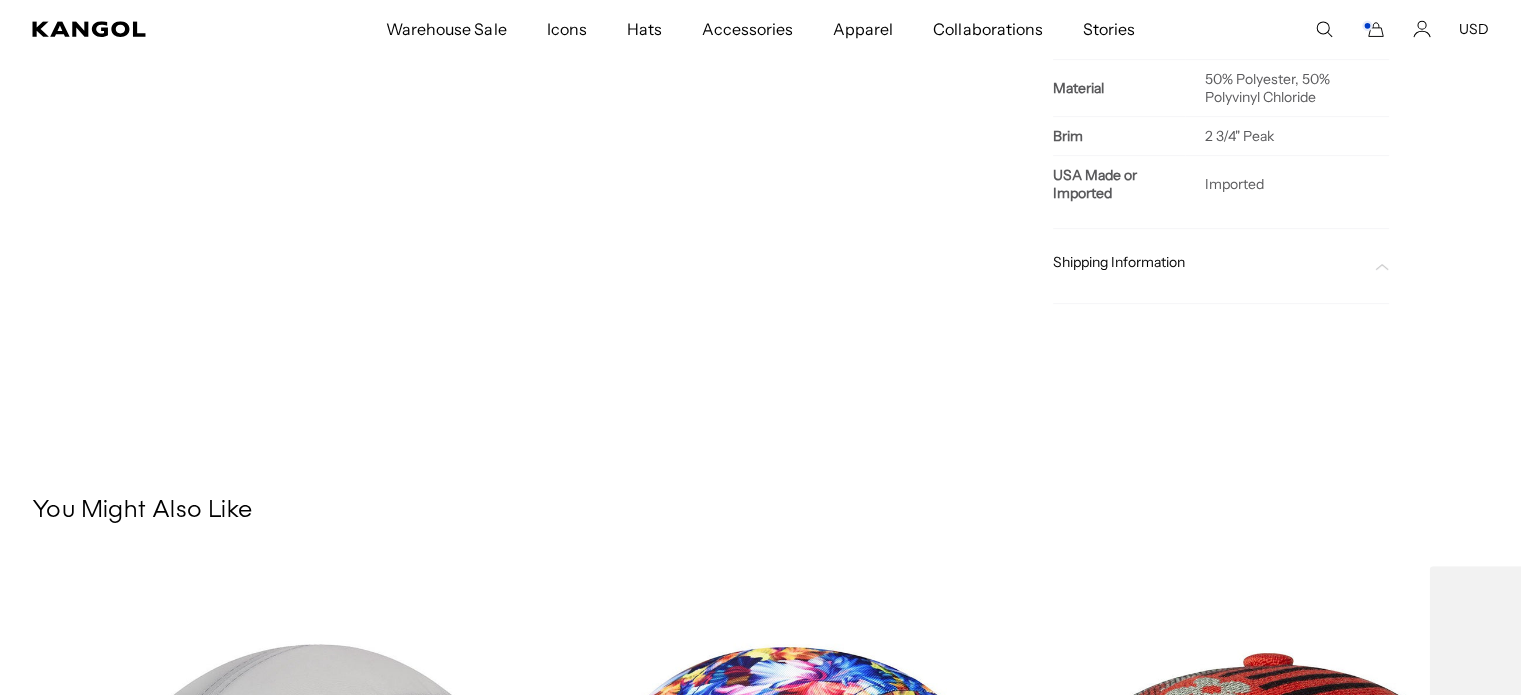 click 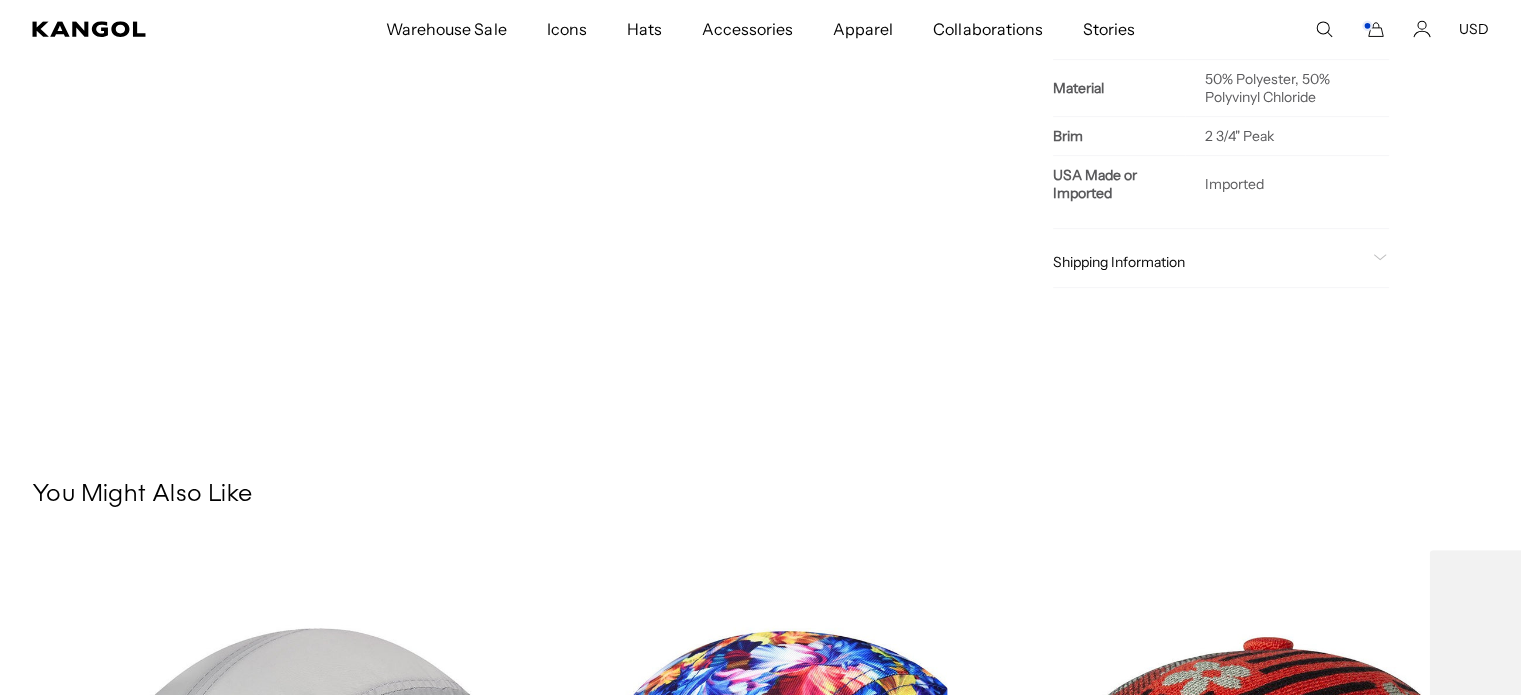 scroll, scrollTop: 0, scrollLeft: 412, axis: horizontal 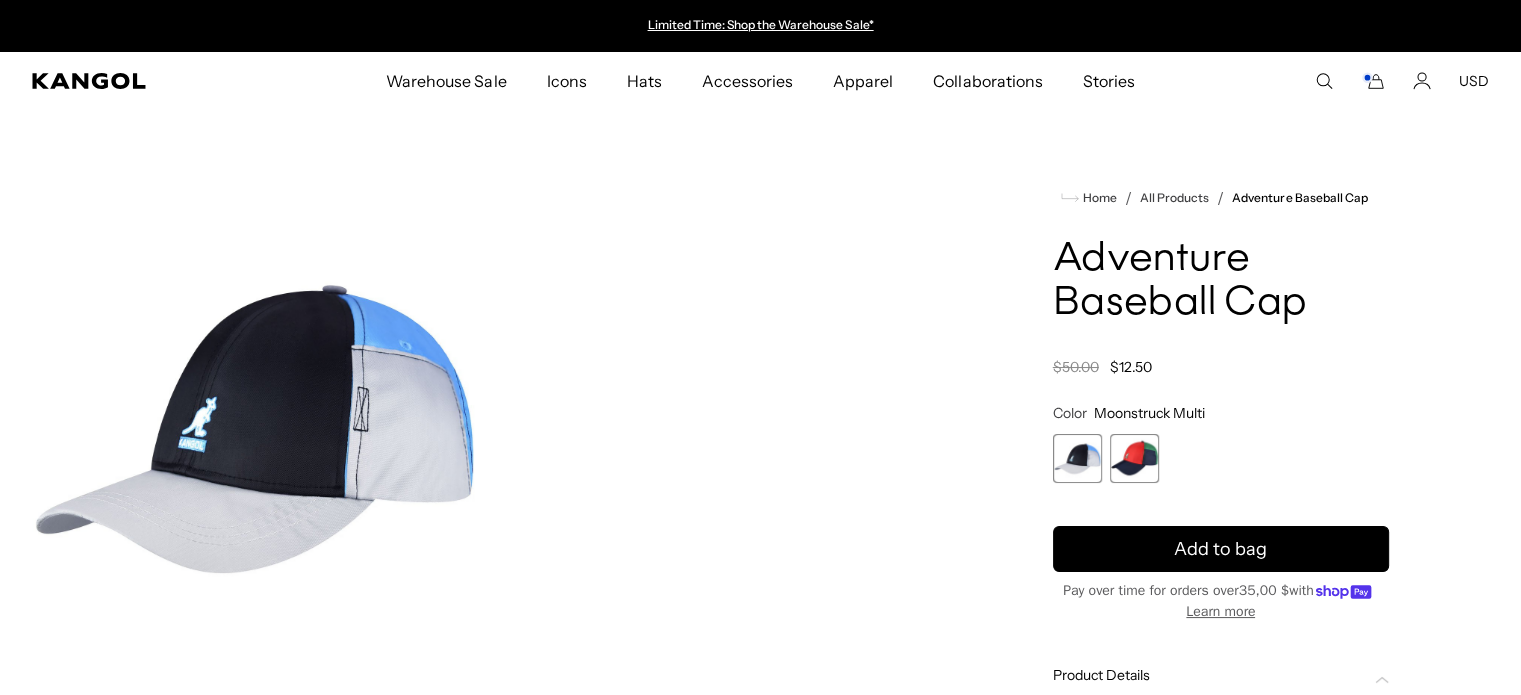 click on "Loading...
Home
/
All Products
/
Adventure Baseball Cap
Adventure Baseball Cap
Regular price
$12.50
Regular price
$50.00
Sale price
$12.50
Color
Moonstruck Multi" at bounding box center (760, 721) 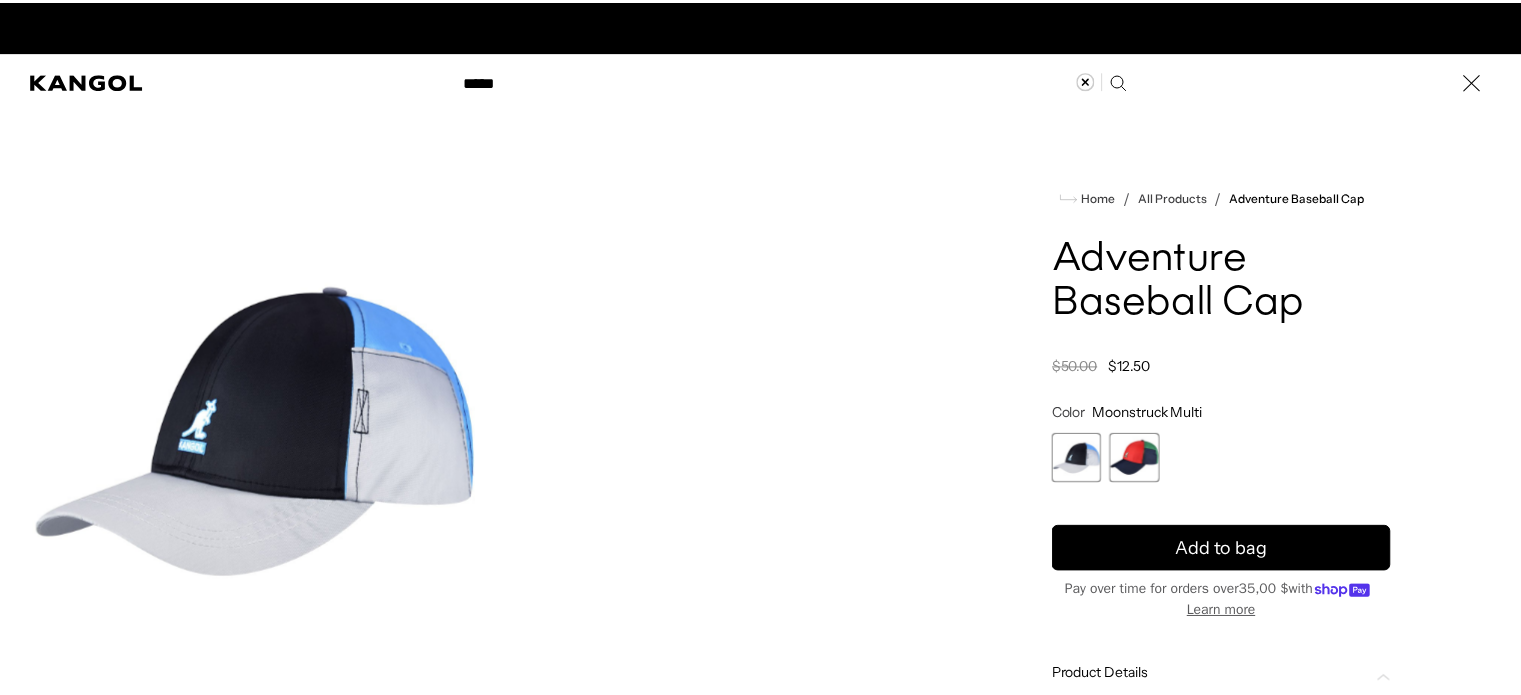 scroll, scrollTop: 0, scrollLeft: 0, axis: both 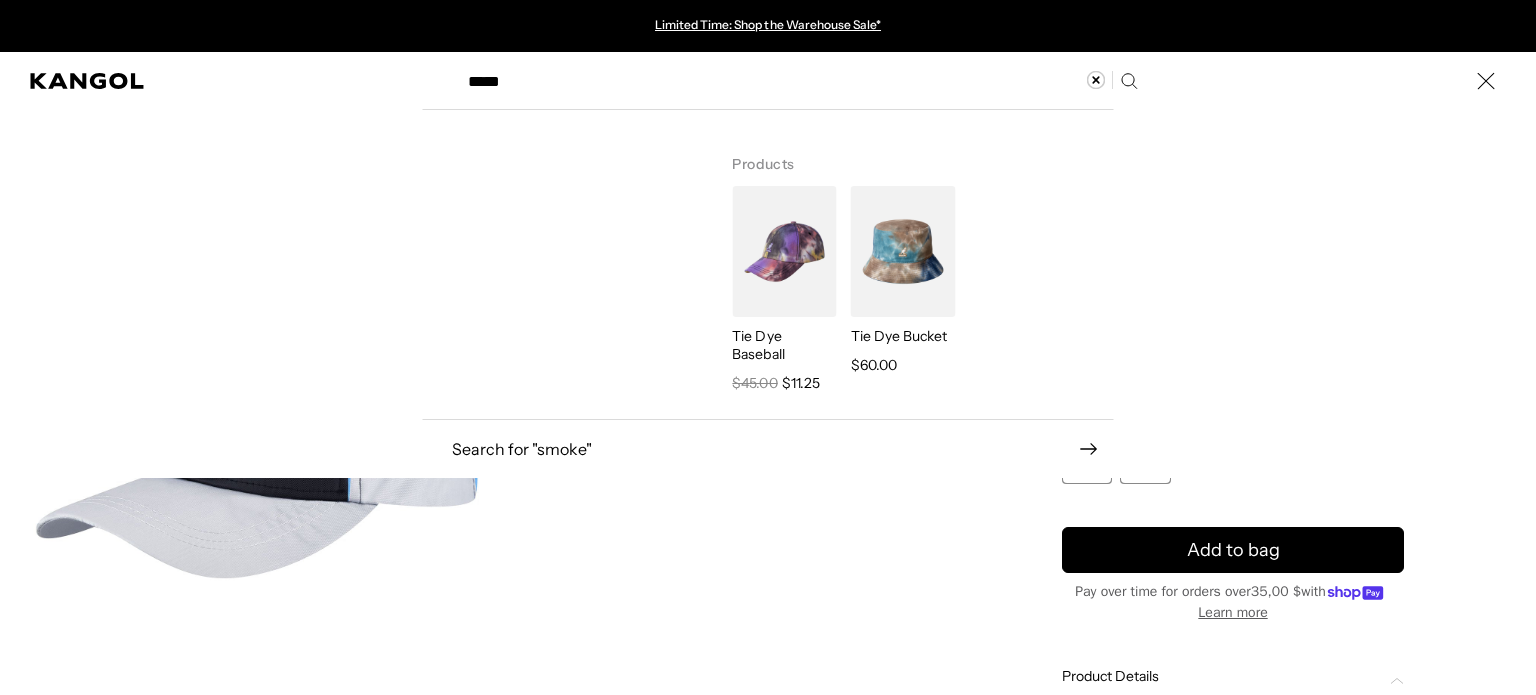type on "*****" 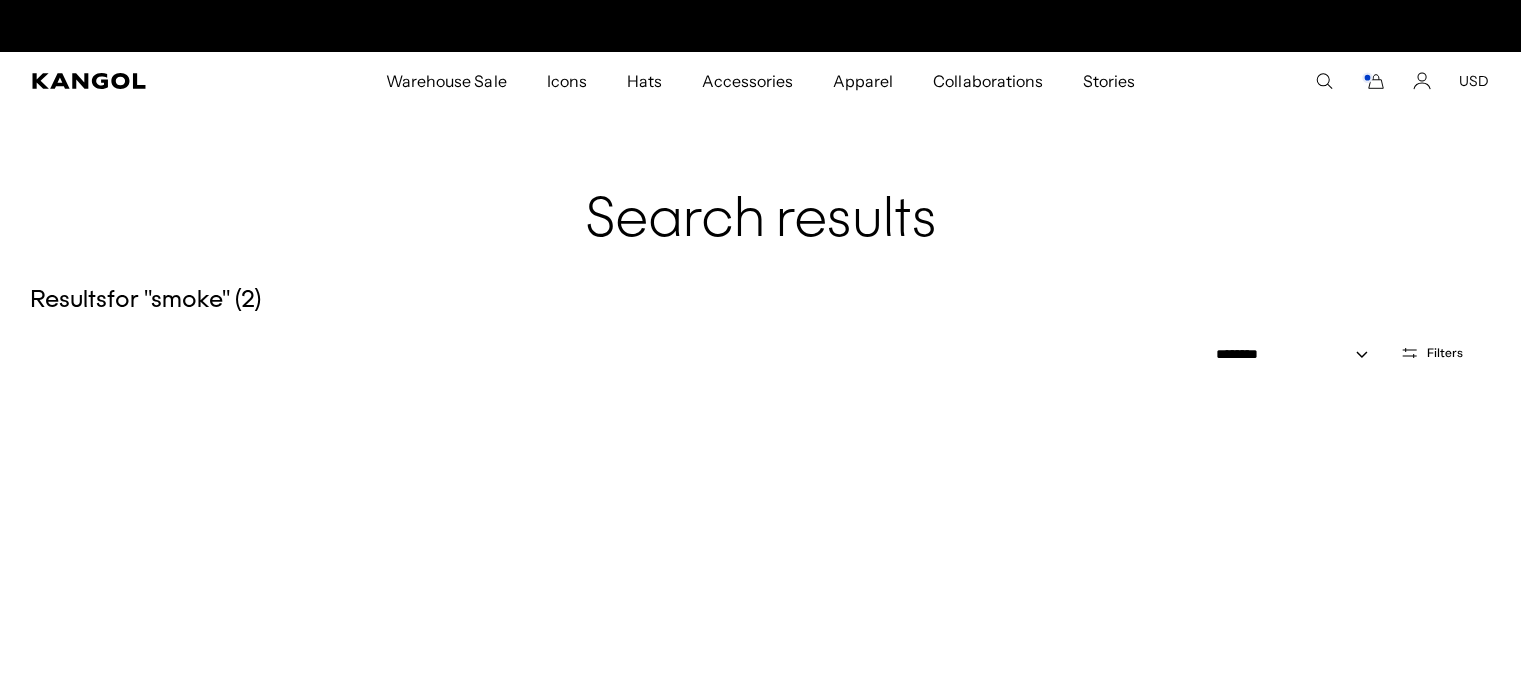 scroll, scrollTop: 0, scrollLeft: 412, axis: horizontal 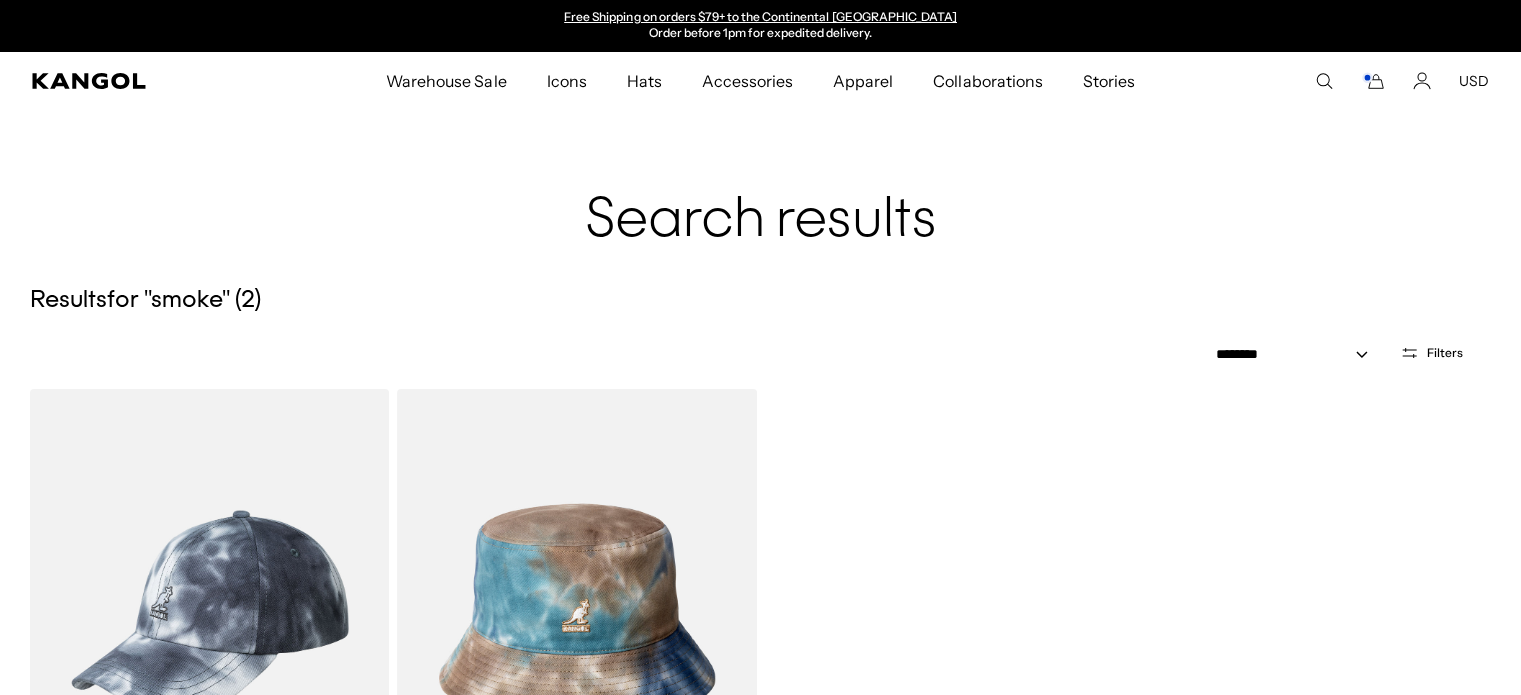 click at bounding box center [209, 614] 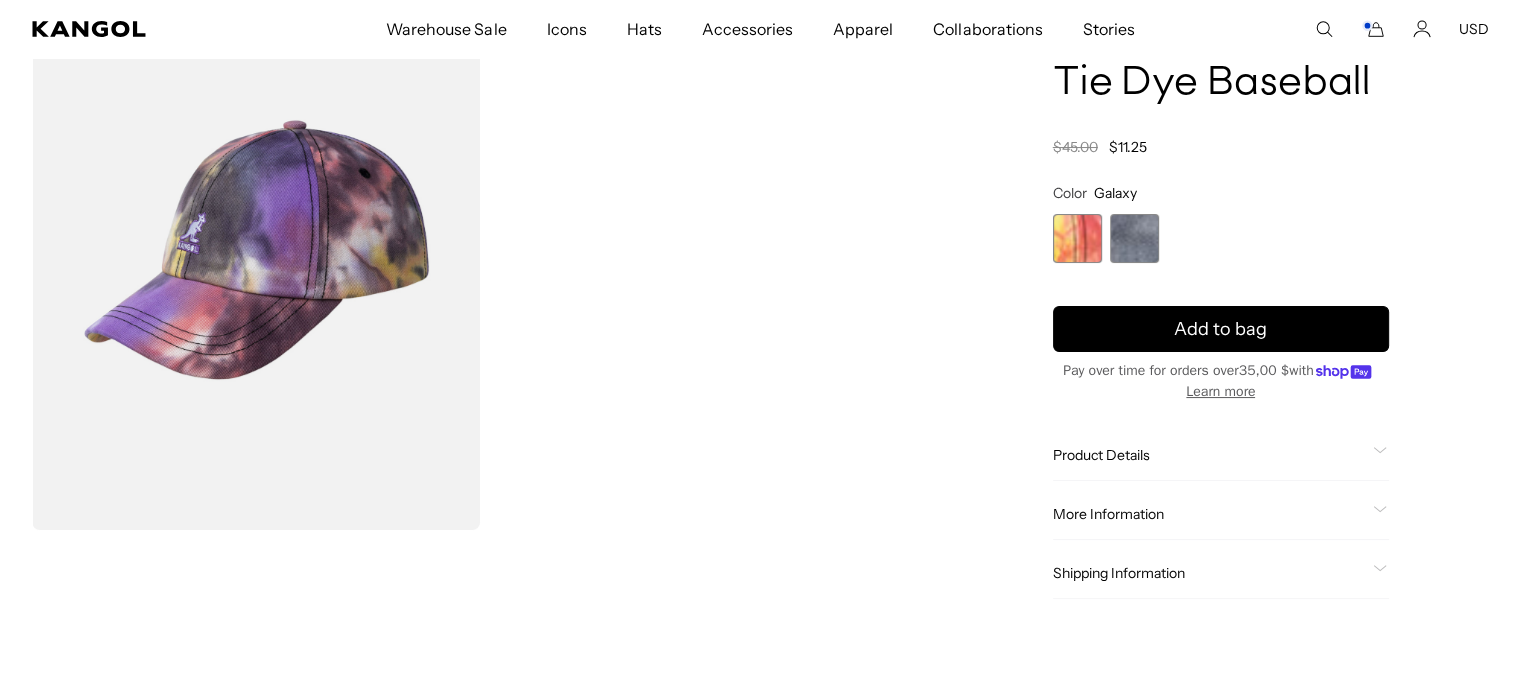 scroll, scrollTop: 176, scrollLeft: 0, axis: vertical 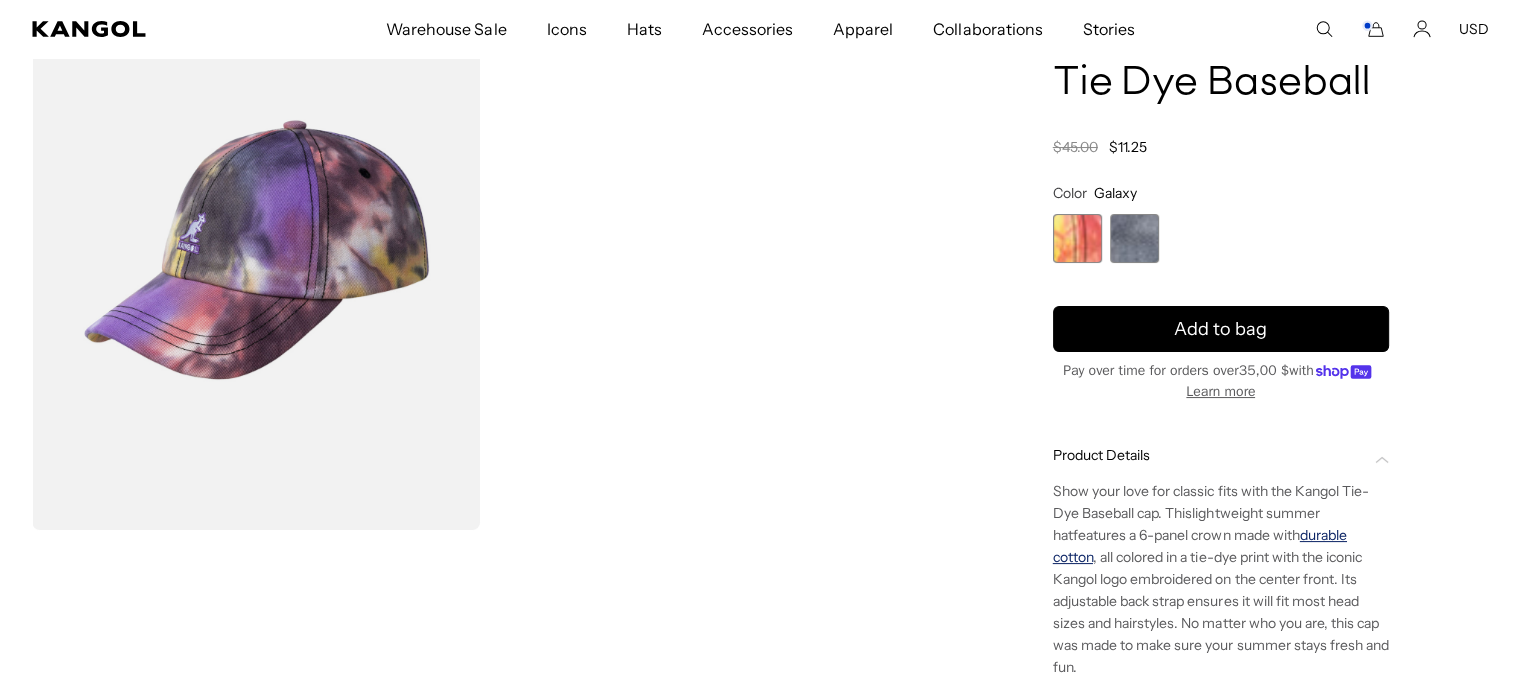 click on "durable cotton" 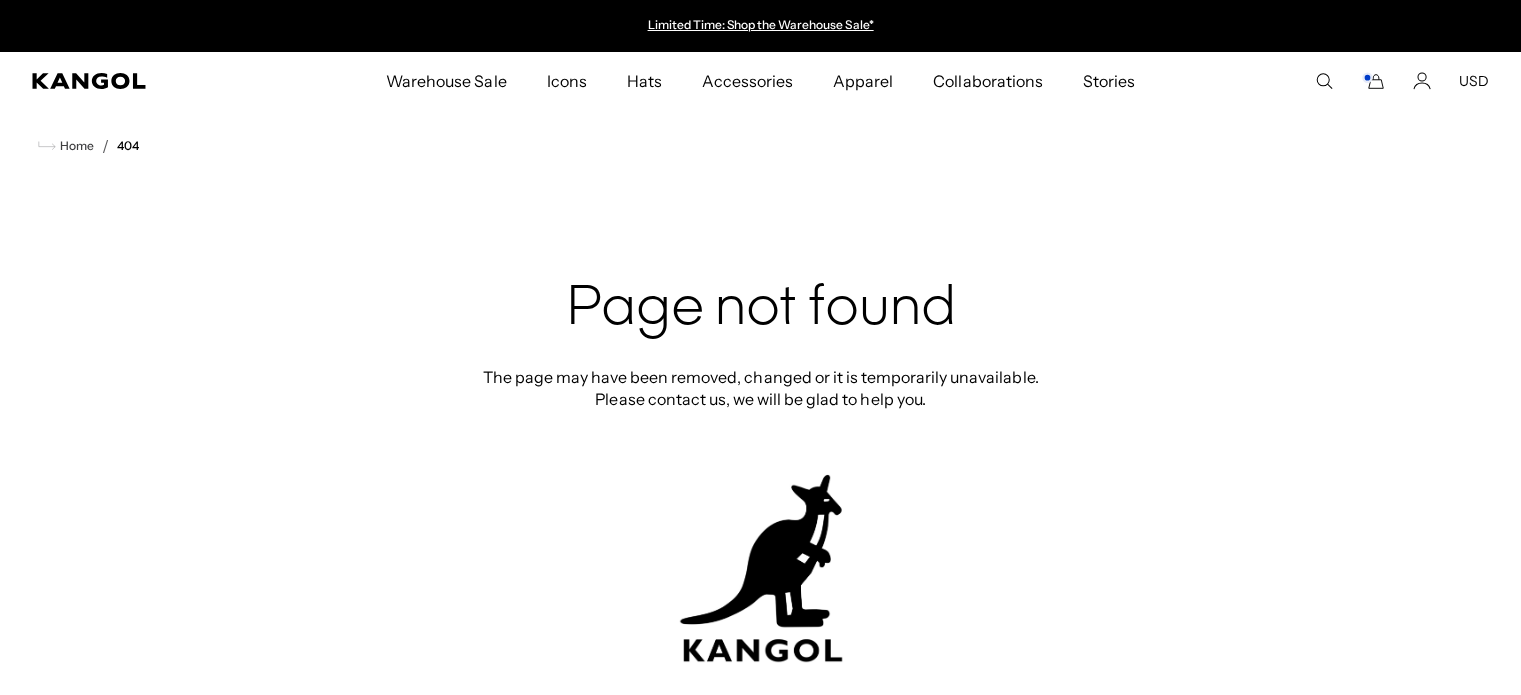 scroll, scrollTop: 0, scrollLeft: 0, axis: both 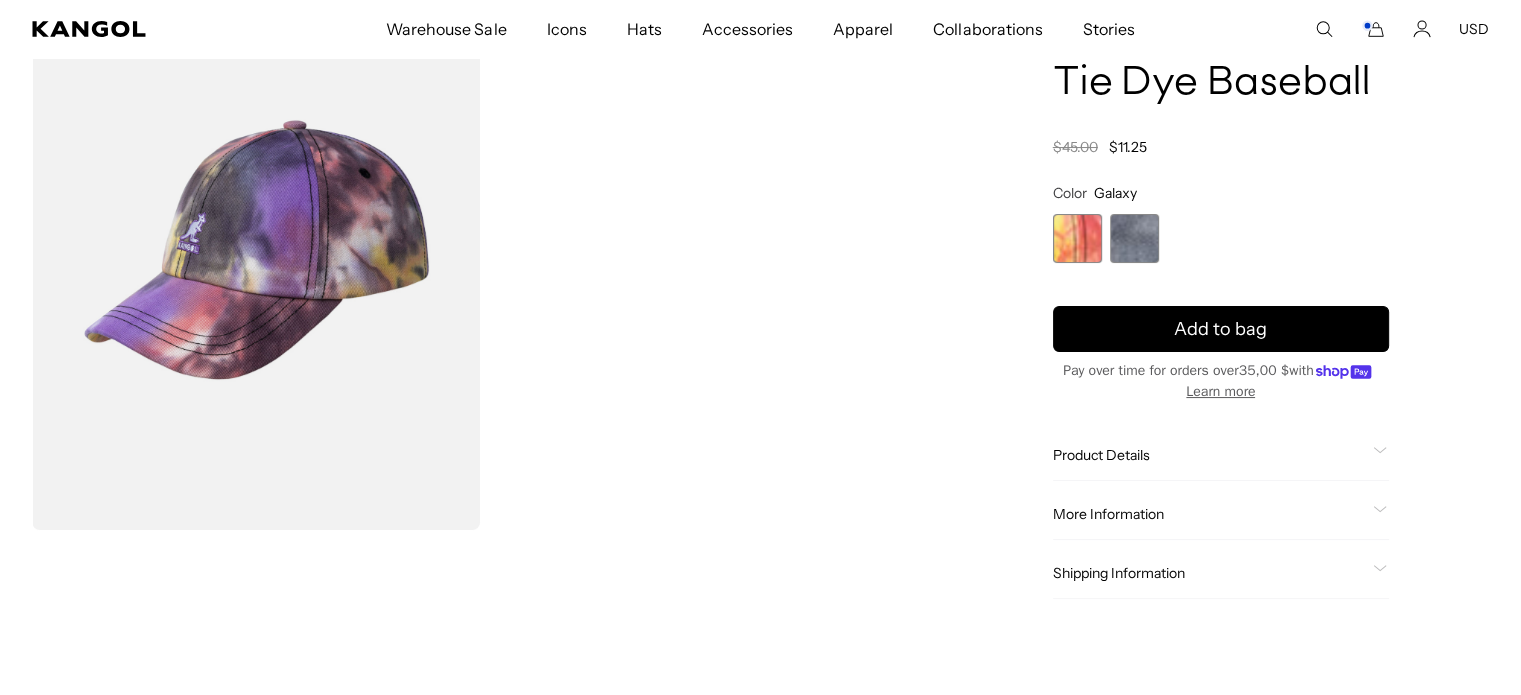 click at bounding box center (1134, 238) 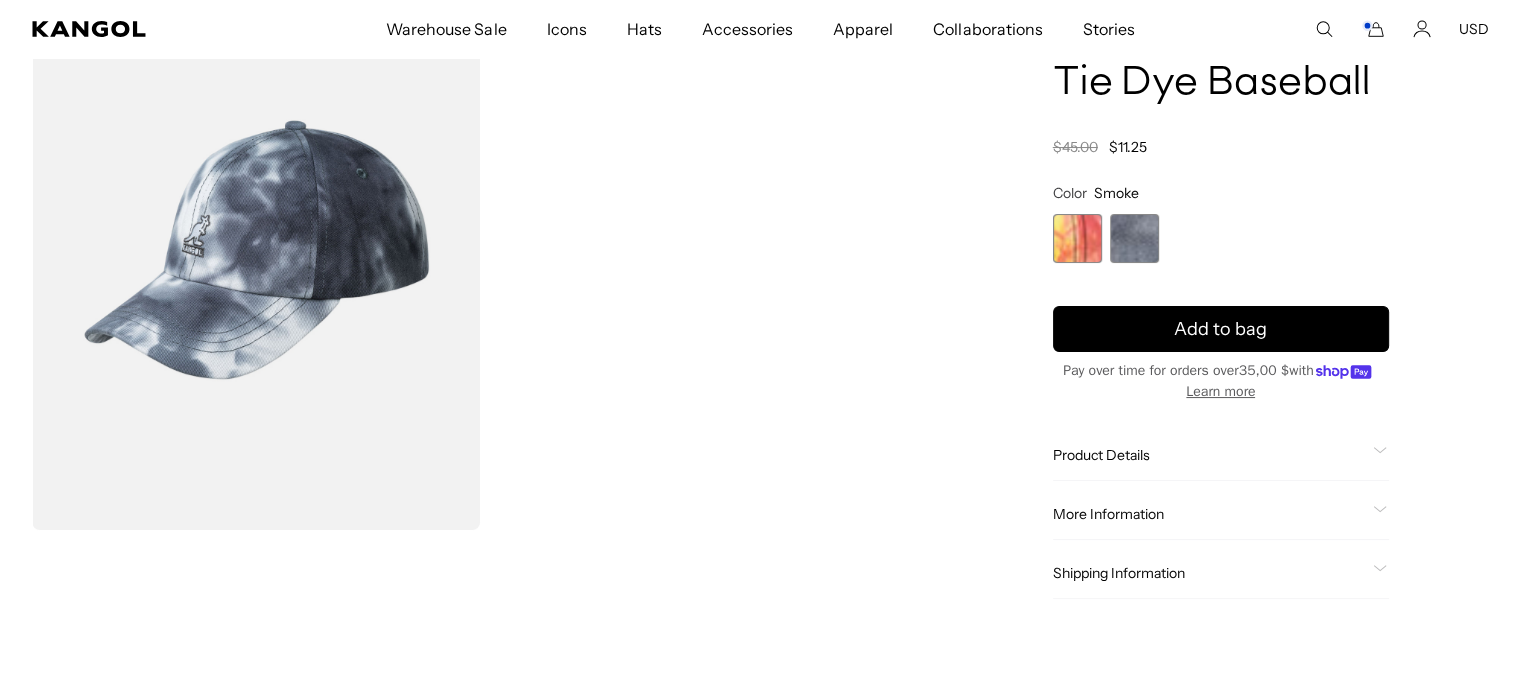 scroll, scrollTop: 0, scrollLeft: 412, axis: horizontal 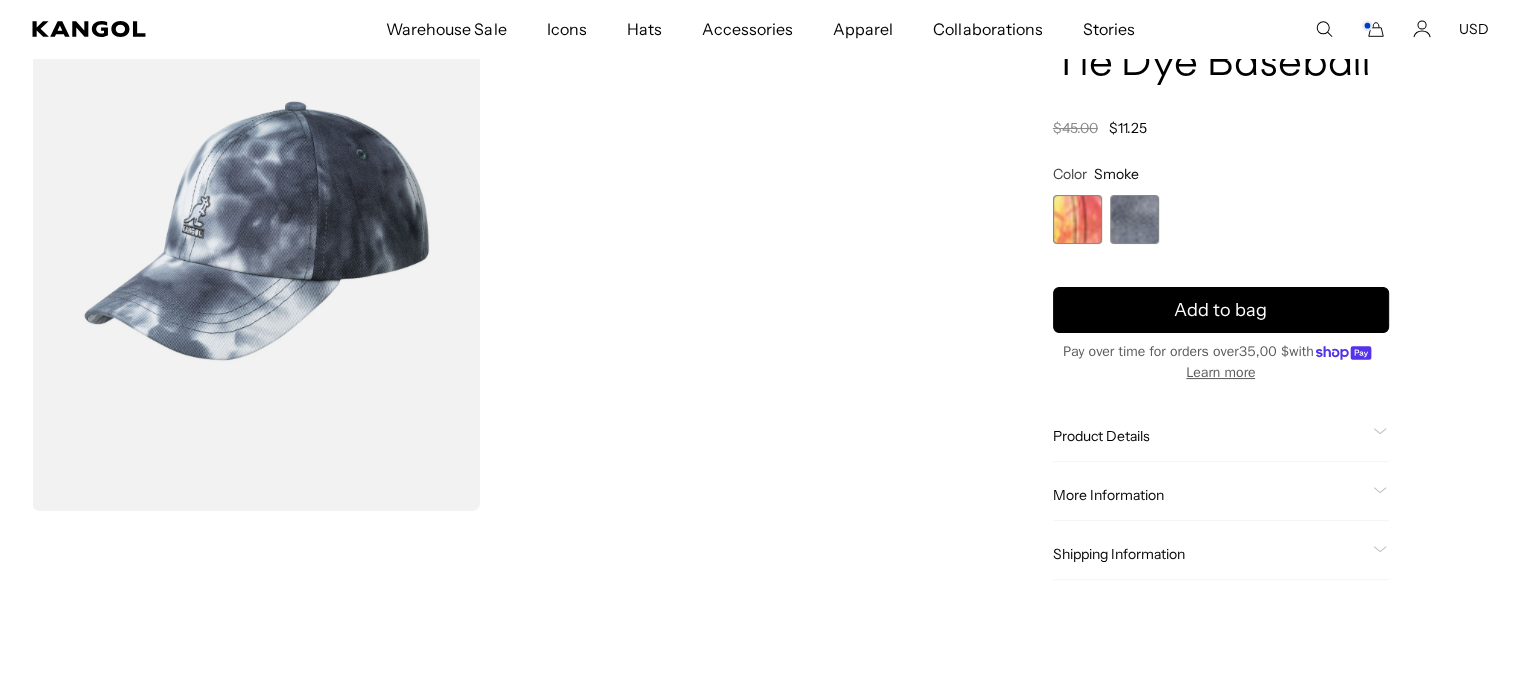 click on "Home
/
All Products
/
Tie Dye Baseball
Tie Dye Baseball
Regular price
$11.25
Regular price
$45.00
Sale price
$11.25
Color
Smoke
Previous
Next
Galaxy
Variant sold out or unavailable
Smoke
Variant sold out or unavailable" at bounding box center (1221, 285) 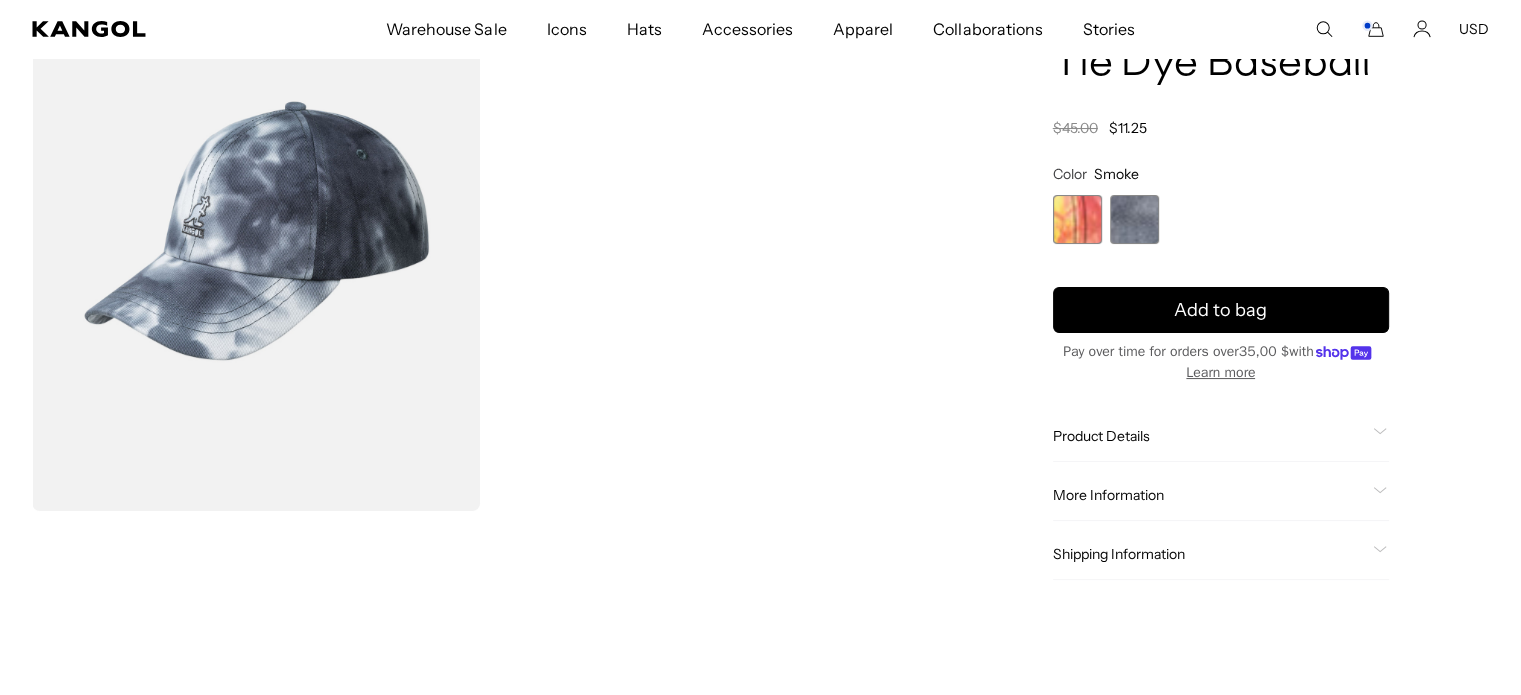 scroll, scrollTop: 0, scrollLeft: 0, axis: both 